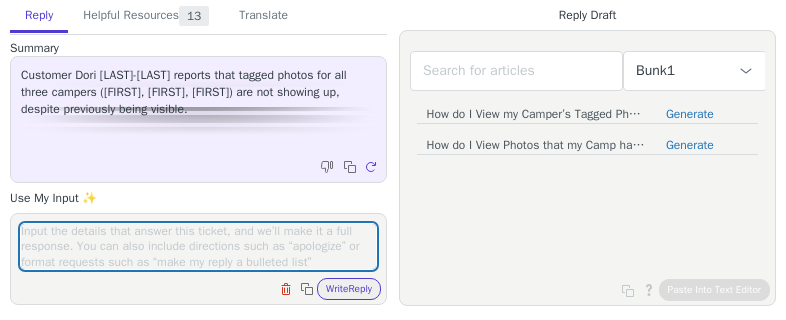 scroll, scrollTop: 0, scrollLeft: 0, axis: both 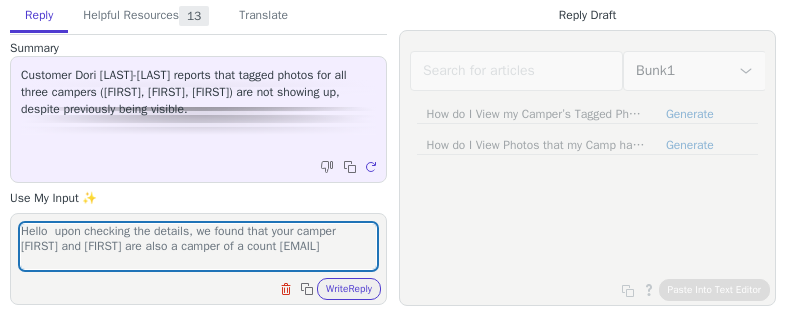 drag, startPoint x: 338, startPoint y: 254, endPoint x: 227, endPoint y: 251, distance: 111.040535 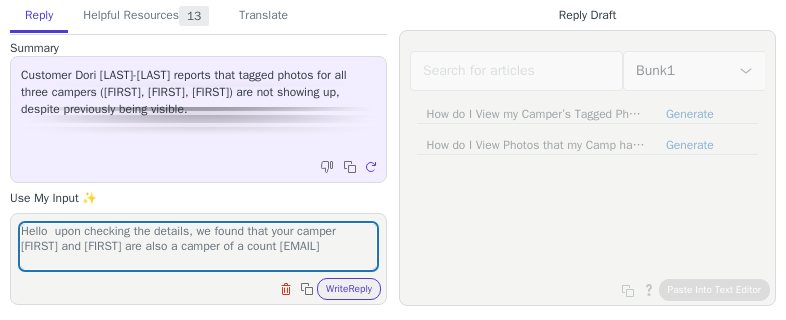 click on "Hello  upon checking the details, we found that your camper [FIRST] and [FIRST] are also a camper of a count [EMAIL]" at bounding box center (198, 246) 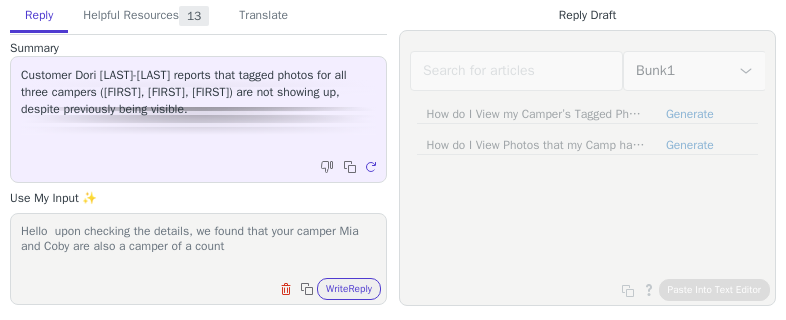 click on "Hello  upon checking the details, we found that your camper Mia and Coby are also a camper of a count" at bounding box center [198, 246] 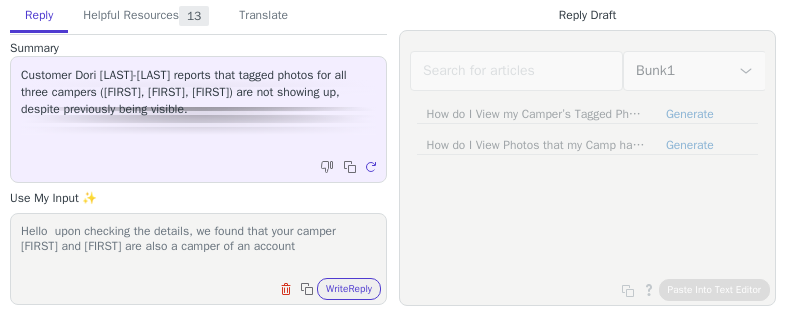paste on "[NAME], [NAME]" 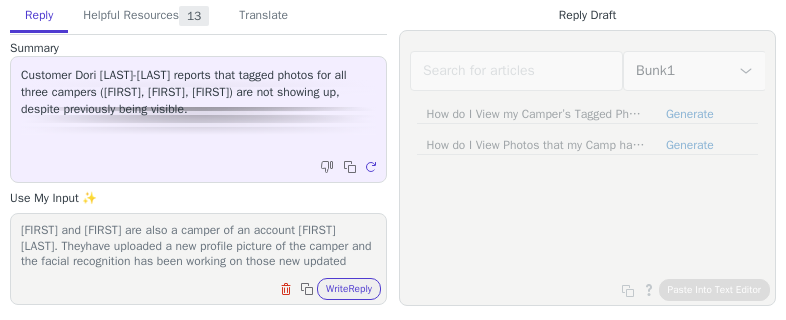 scroll, scrollTop: 31, scrollLeft: 0, axis: vertical 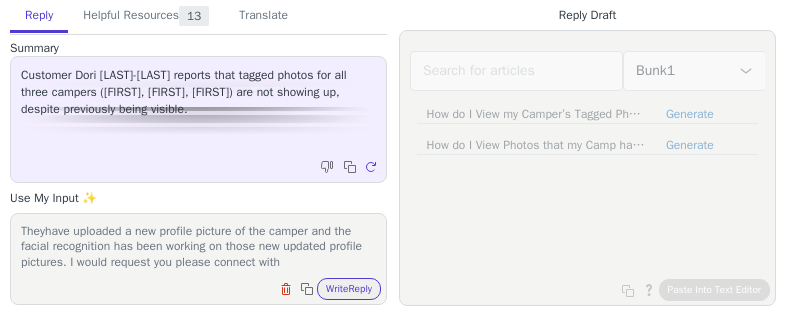 paste on "[NAME], [NAME]" 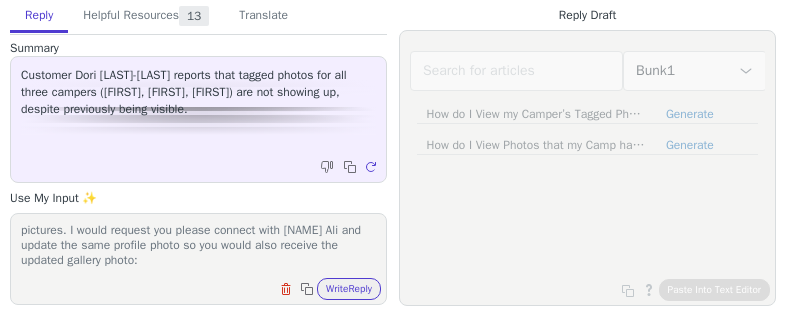 scroll, scrollTop: 93, scrollLeft: 0, axis: vertical 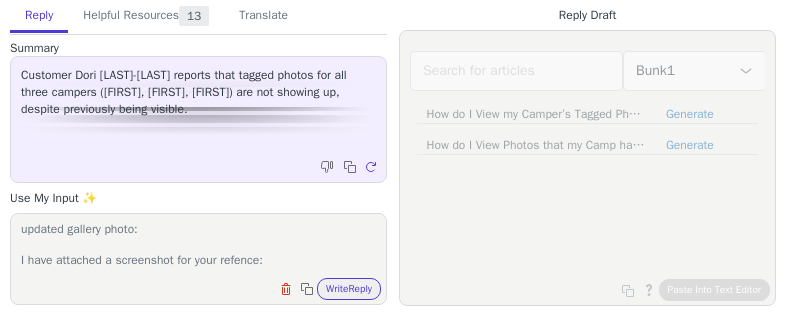 paste on "[NAME], [NAME]" 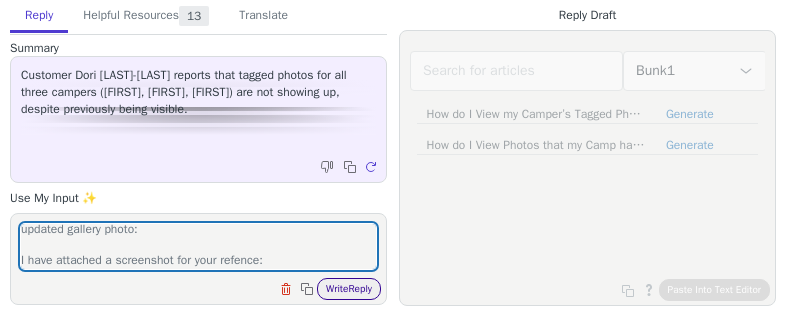 click on "Write  Reply" at bounding box center [349, 289] 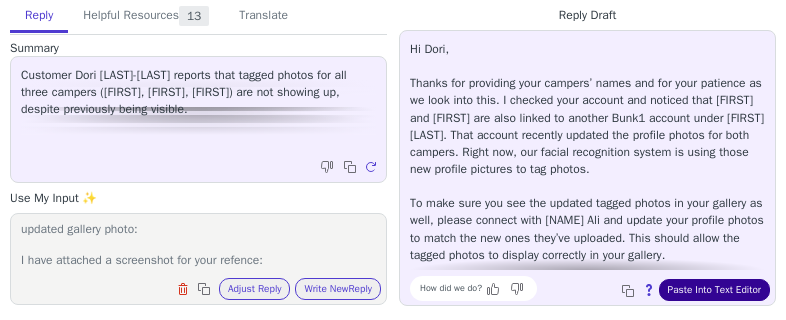 click on "Paste Into Text Editor" at bounding box center [714, 290] 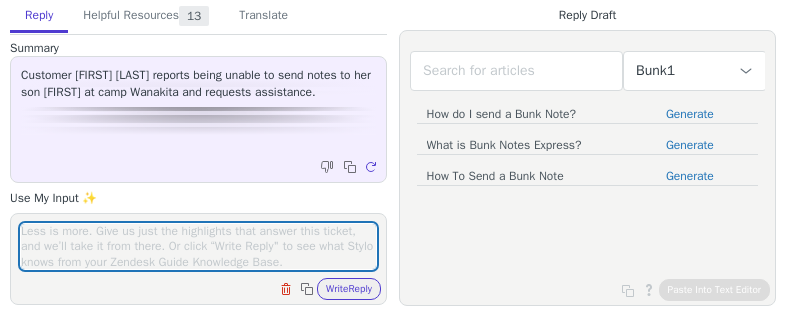 scroll, scrollTop: 0, scrollLeft: 0, axis: both 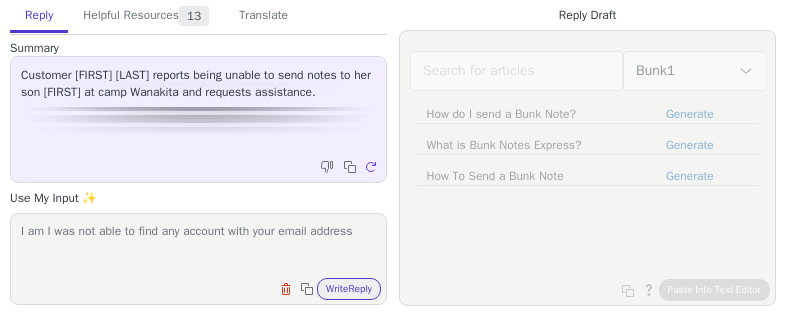 click on "I am I was not able to find any account with your email address" at bounding box center (198, 246) 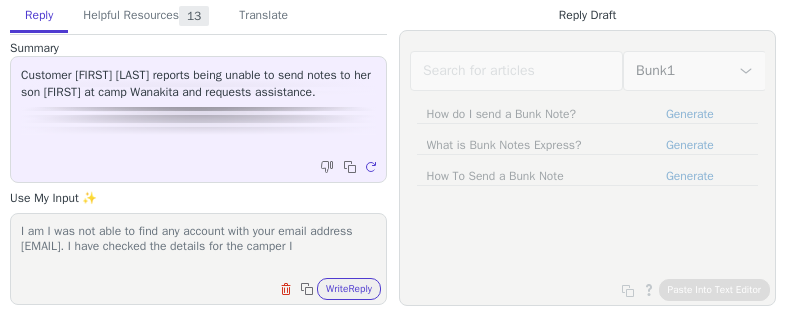 scroll, scrollTop: 0, scrollLeft: 0, axis: both 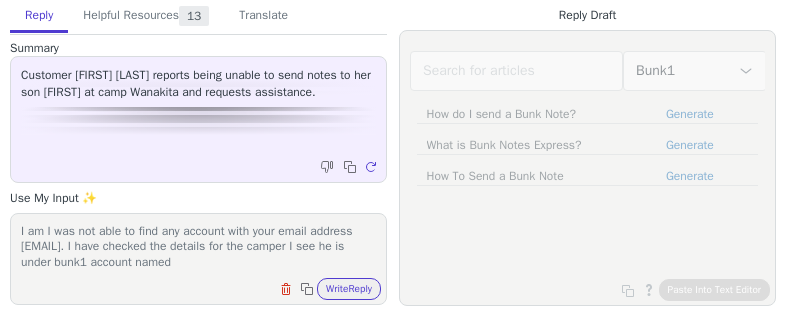 click on "I am I was not able to find any account with your email address [EMAIL]. I have checked the details for the camper I see he is under bunk1 account named" at bounding box center [198, 246] 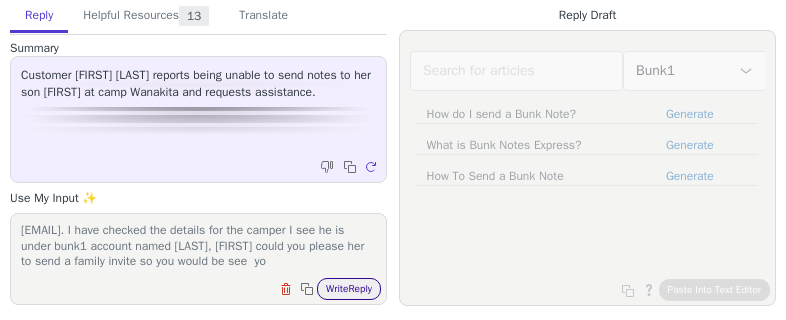 scroll, scrollTop: 31, scrollLeft: 0, axis: vertical 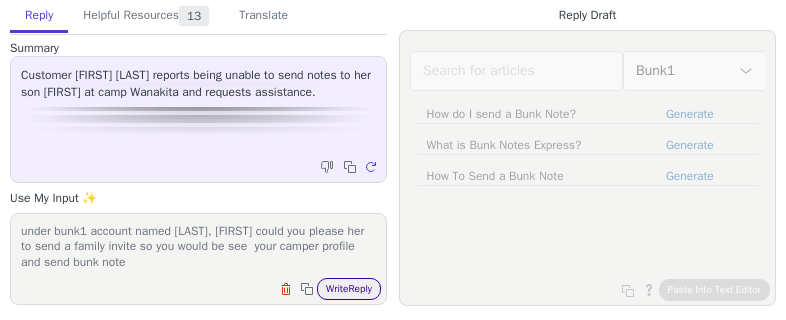 type on "I am I was not able to find any account with your email address [EMAIL]. I have checked the details for the camper I see he is under bunk1 account named [LAST], [FIRST] could you please her to send a family invite so you would be see  your camper profile and send bunk note" 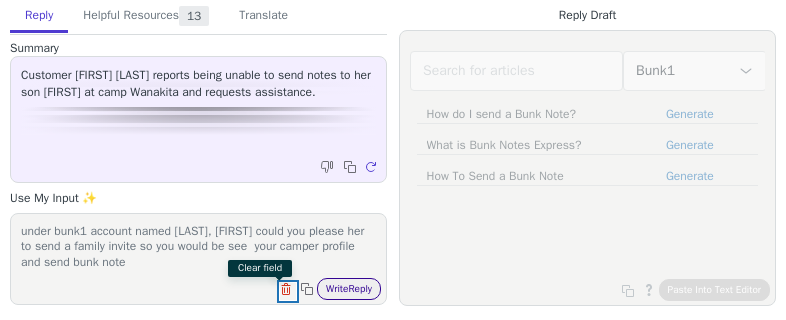 type 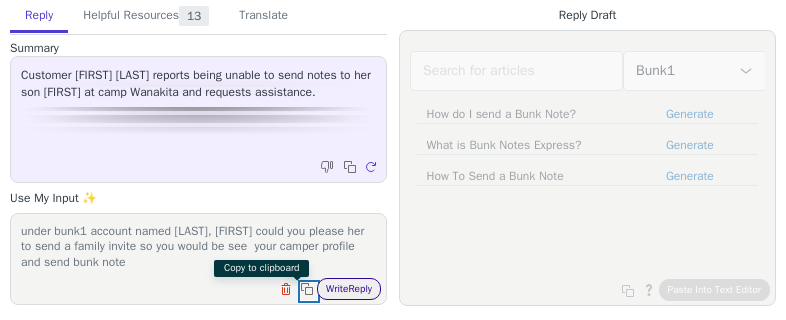 type 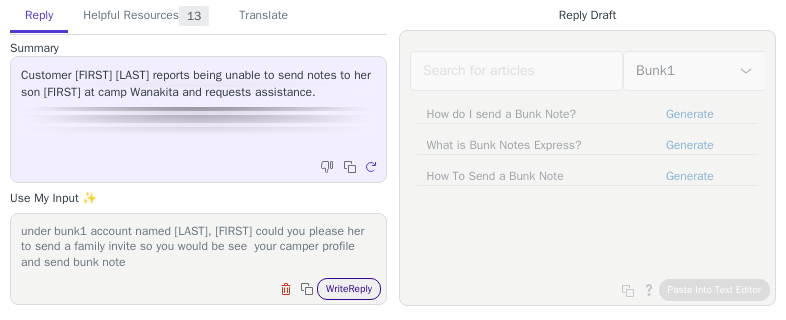 click on "Write  Reply" at bounding box center [349, 289] 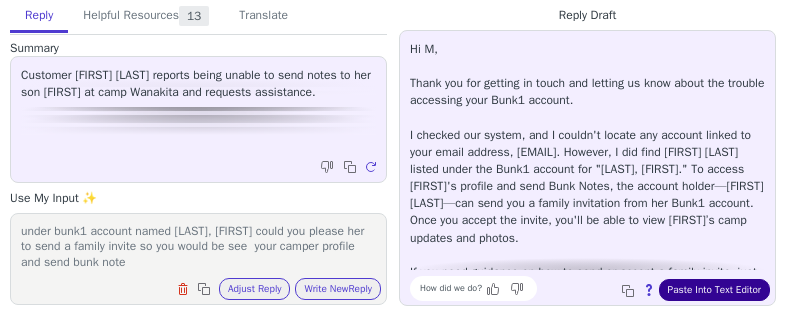 click on "Paste Into Text Editor" at bounding box center (714, 290) 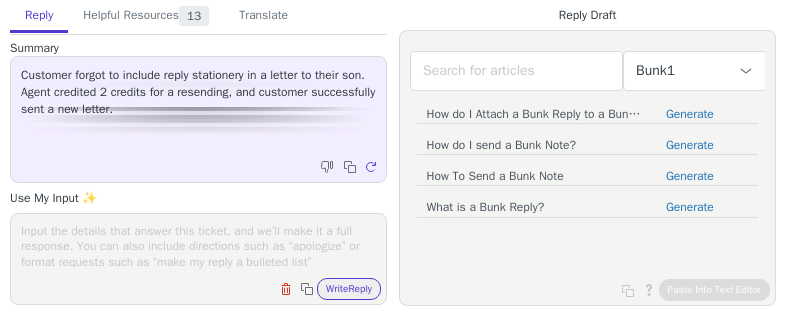 scroll, scrollTop: 0, scrollLeft: 0, axis: both 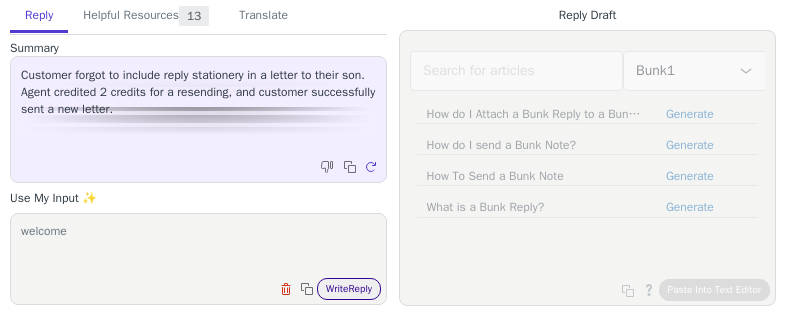 type on "welcome" 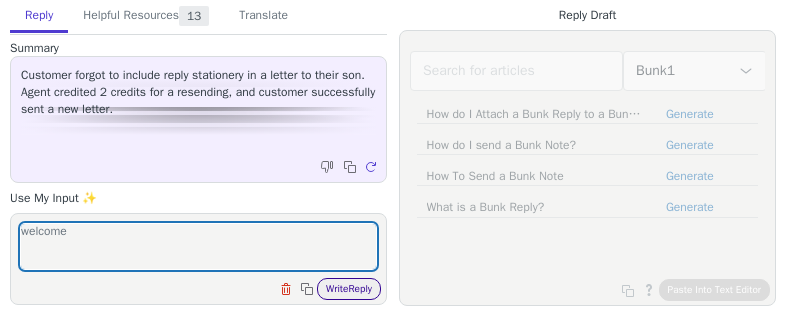 click on "Write  Reply" at bounding box center (349, 289) 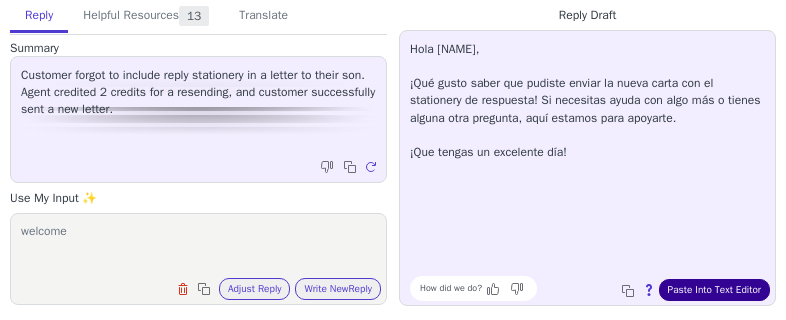 click on "Paste Into Text Editor" at bounding box center [714, 290] 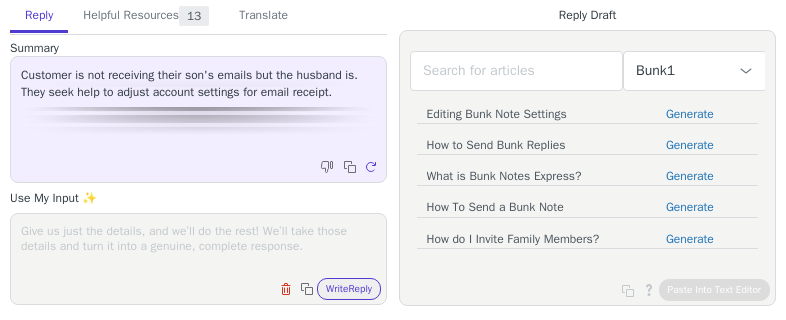 scroll, scrollTop: 0, scrollLeft: 0, axis: both 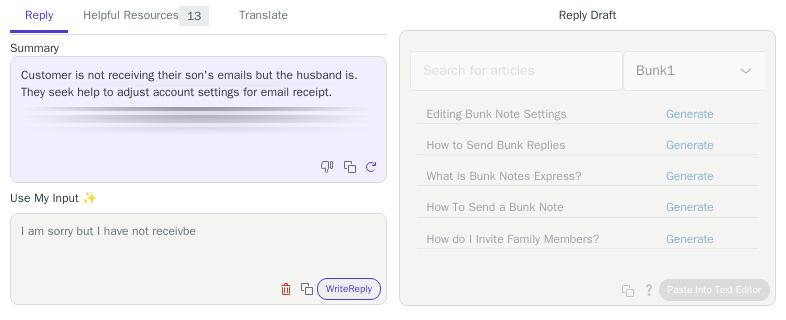 type on "I am sorry but I have not receivbed" 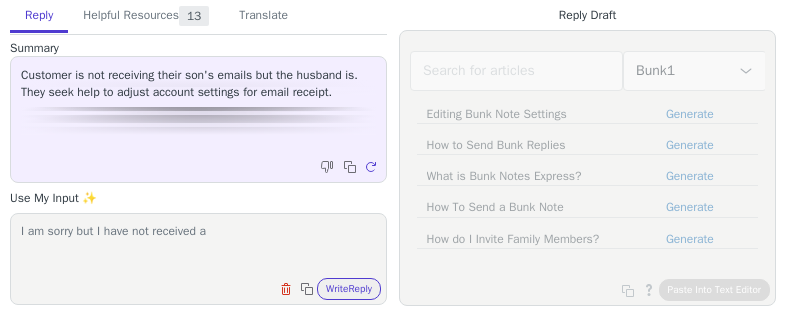 click on "I am sorry but I have not received a" at bounding box center (198, 246) 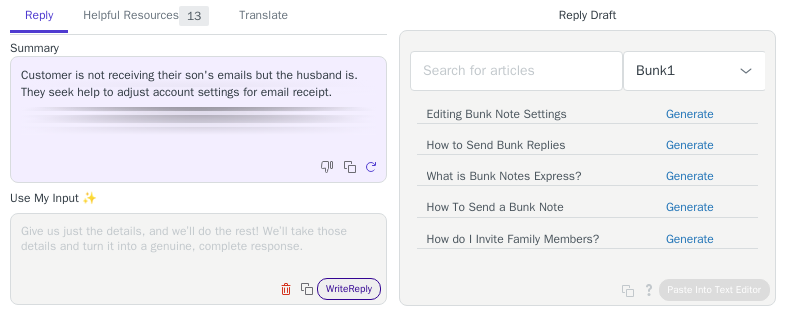 type 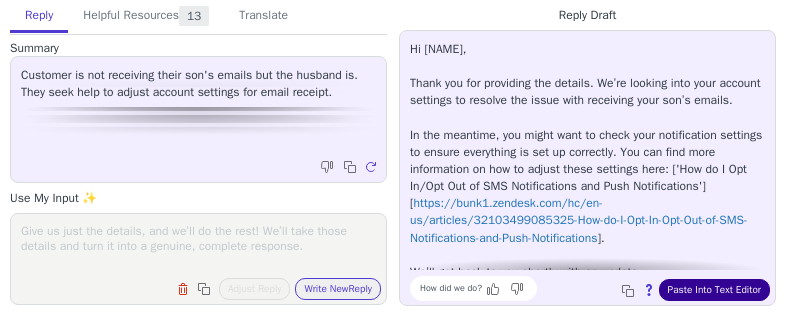click on "Paste Into Text Editor" at bounding box center (714, 290) 